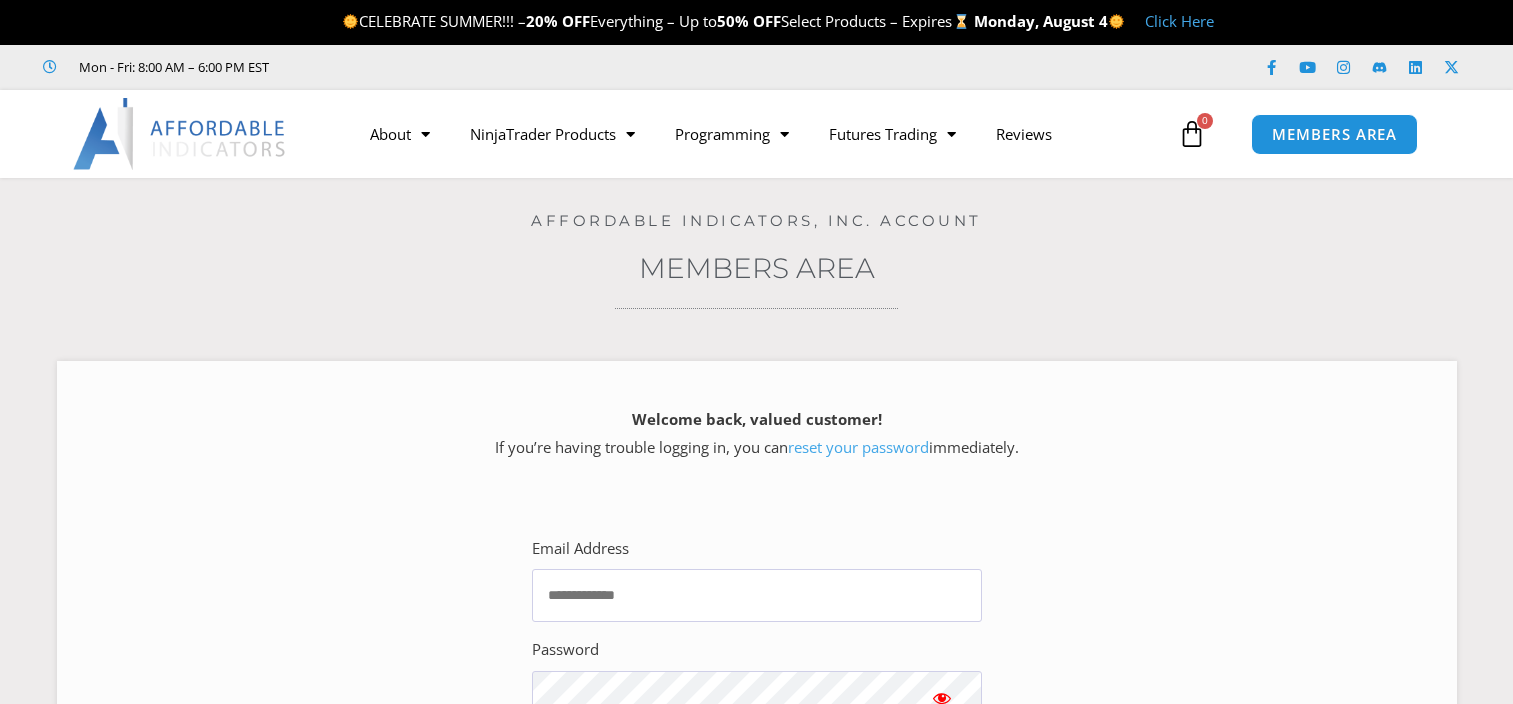 scroll, scrollTop: 0, scrollLeft: 0, axis: both 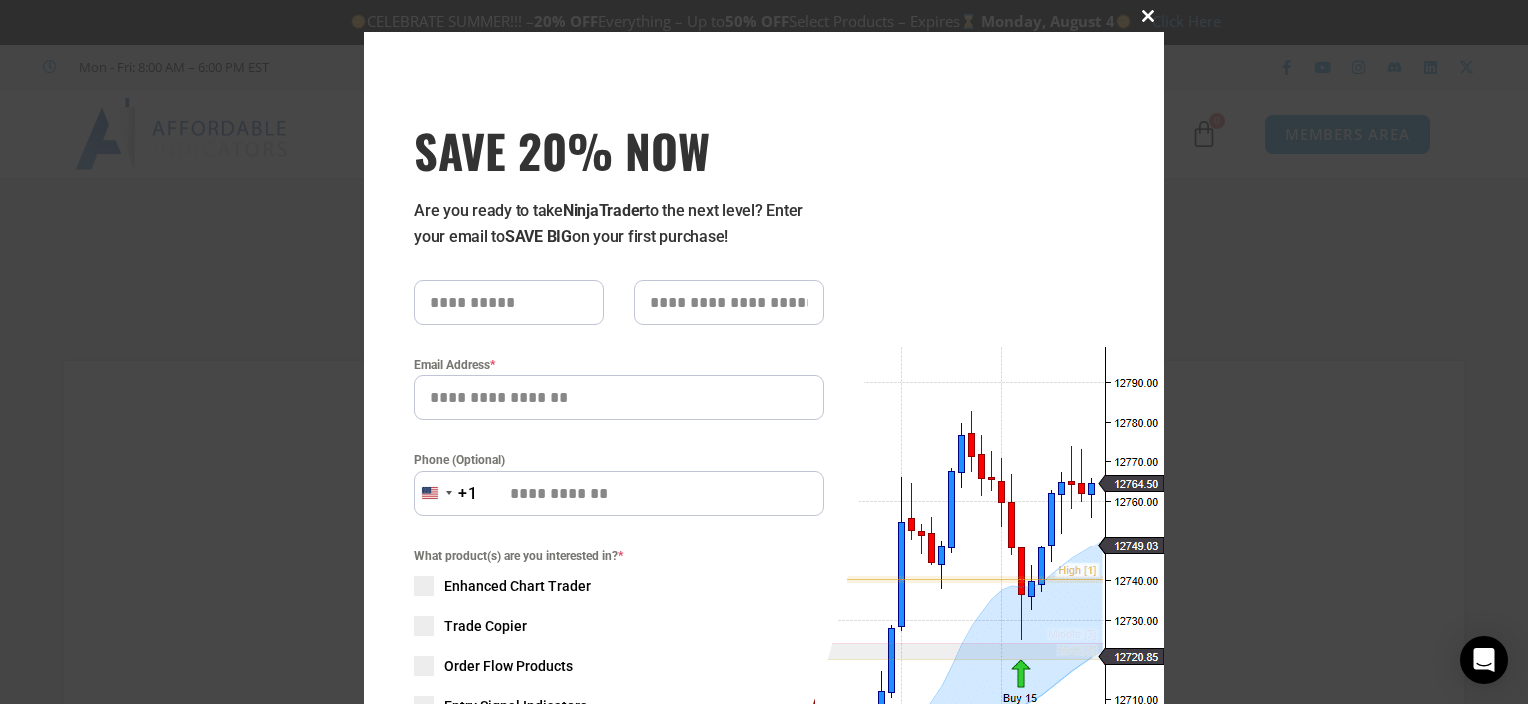 type 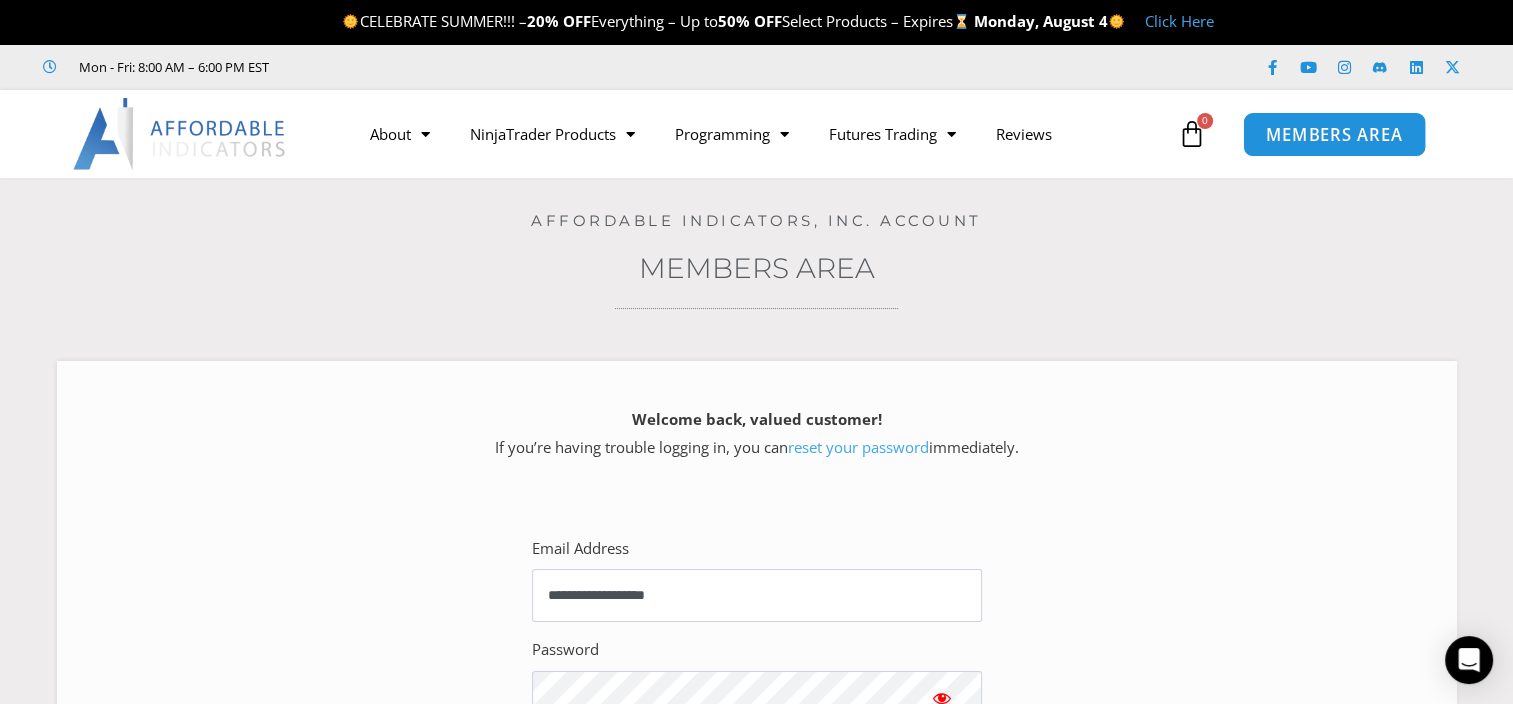 click on "MEMBERS AREA" at bounding box center [1334, 134] 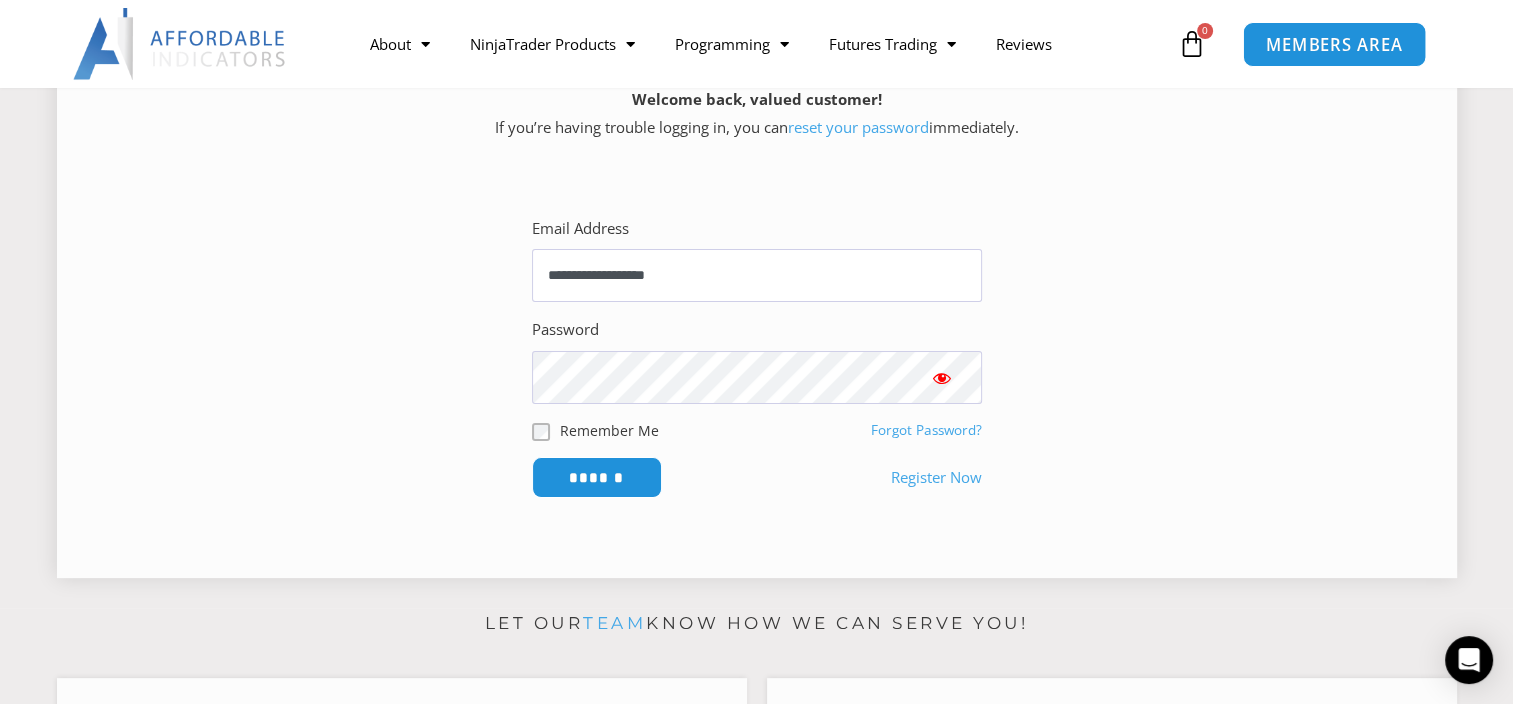scroll, scrollTop: 333, scrollLeft: 0, axis: vertical 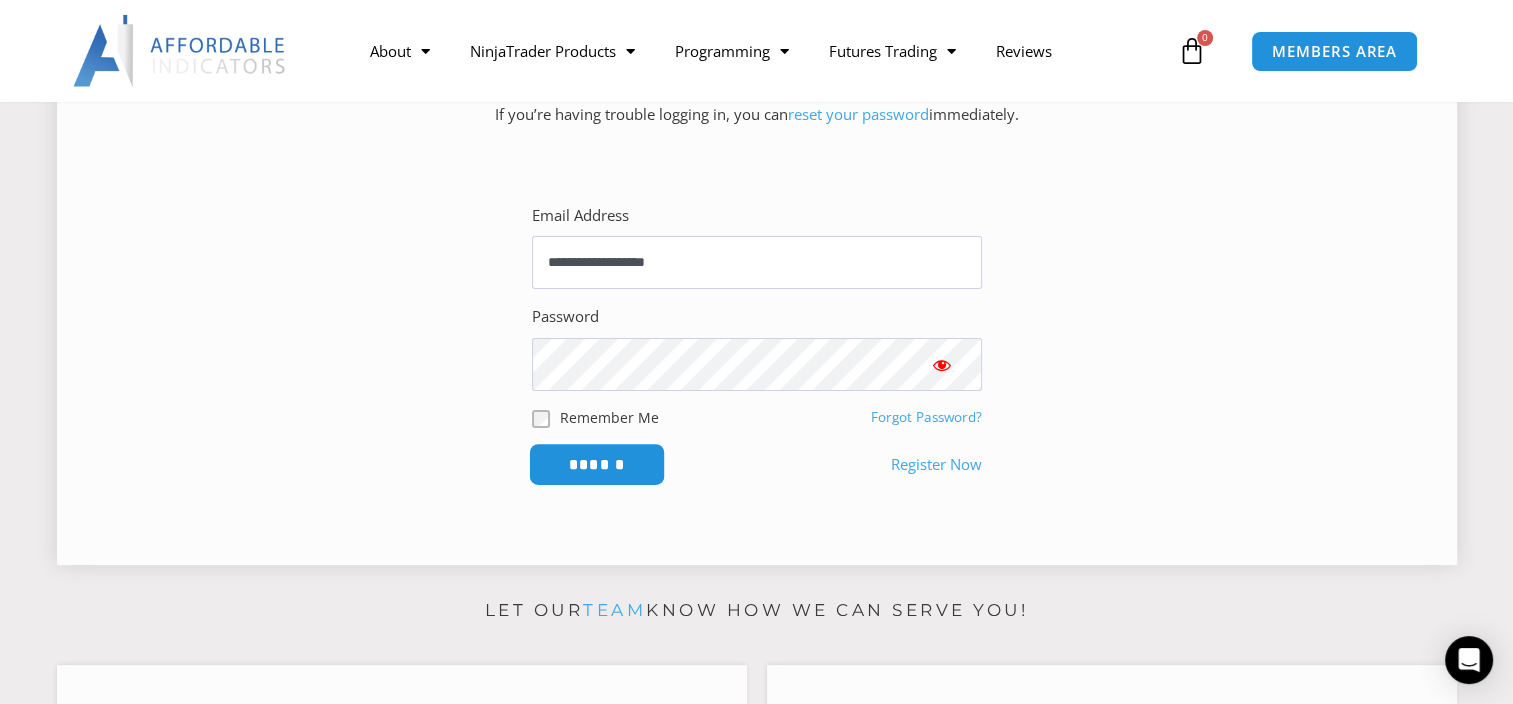 click on "******" at bounding box center [596, 464] 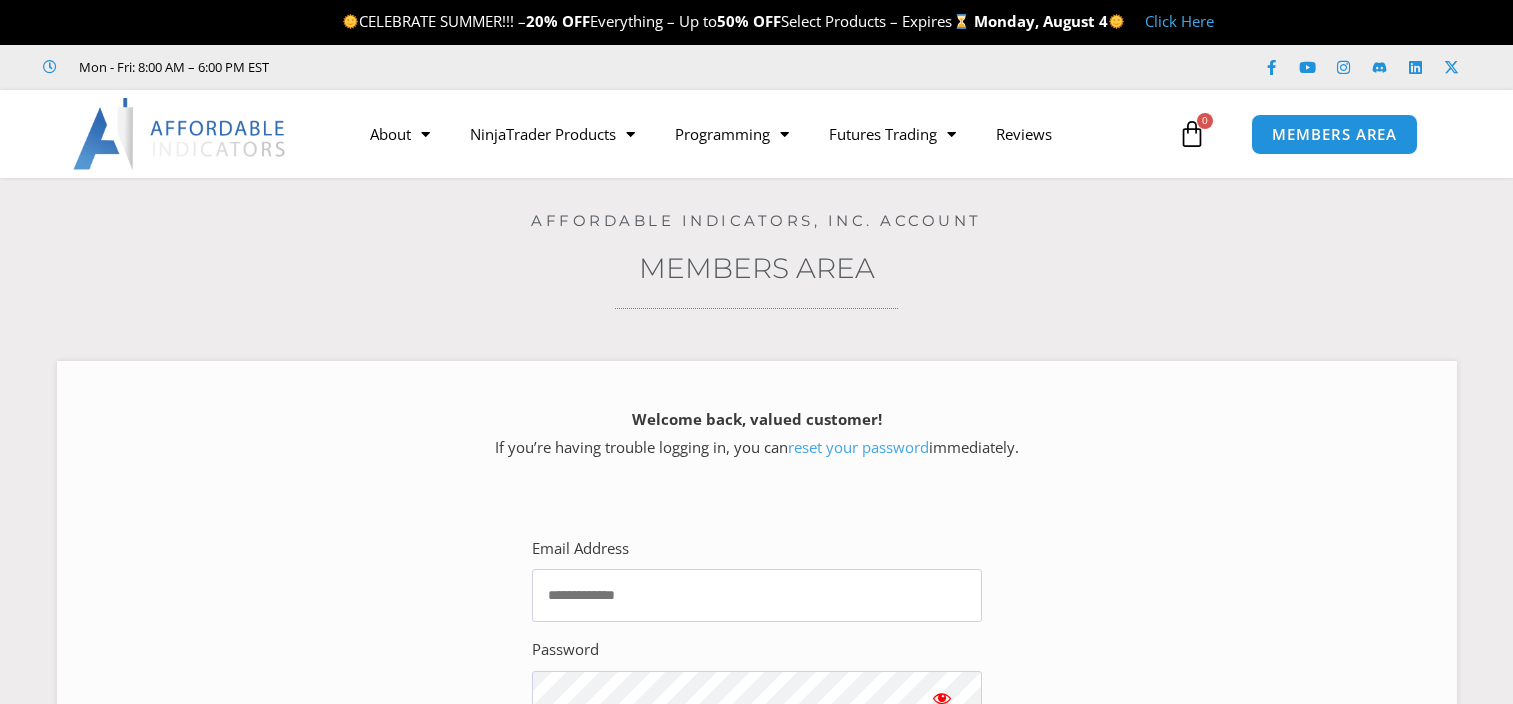 scroll, scrollTop: 0, scrollLeft: 0, axis: both 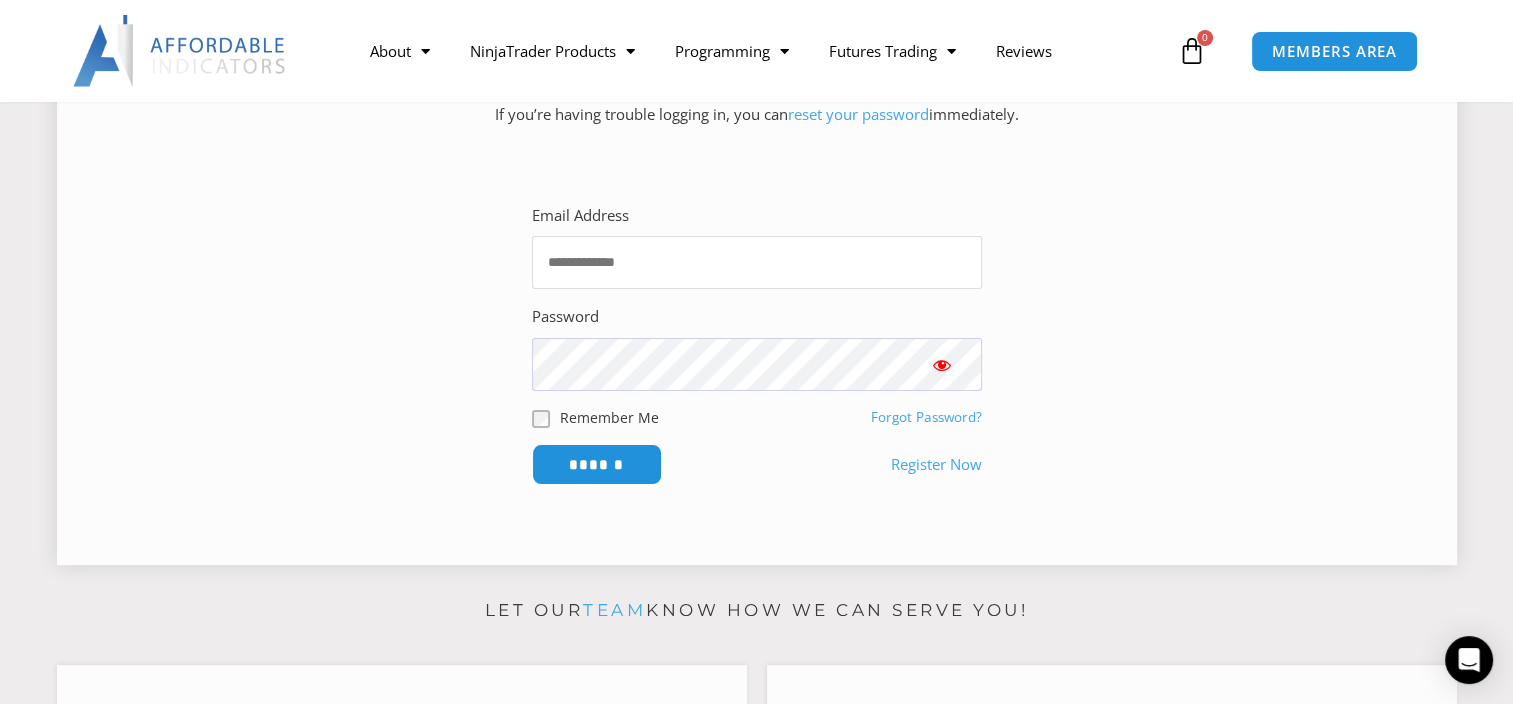 type on "[PASSWORD]" 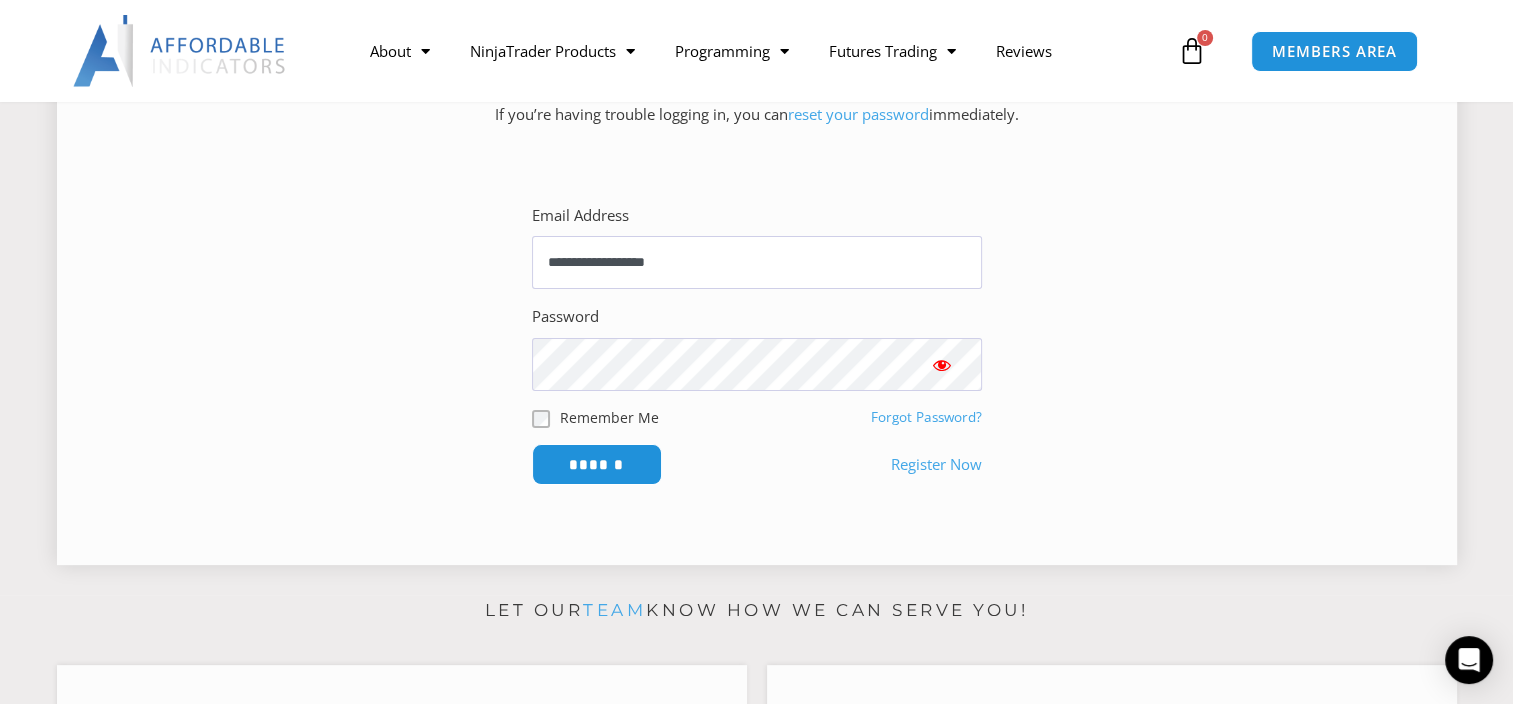 click on "**********" at bounding box center [757, 343] 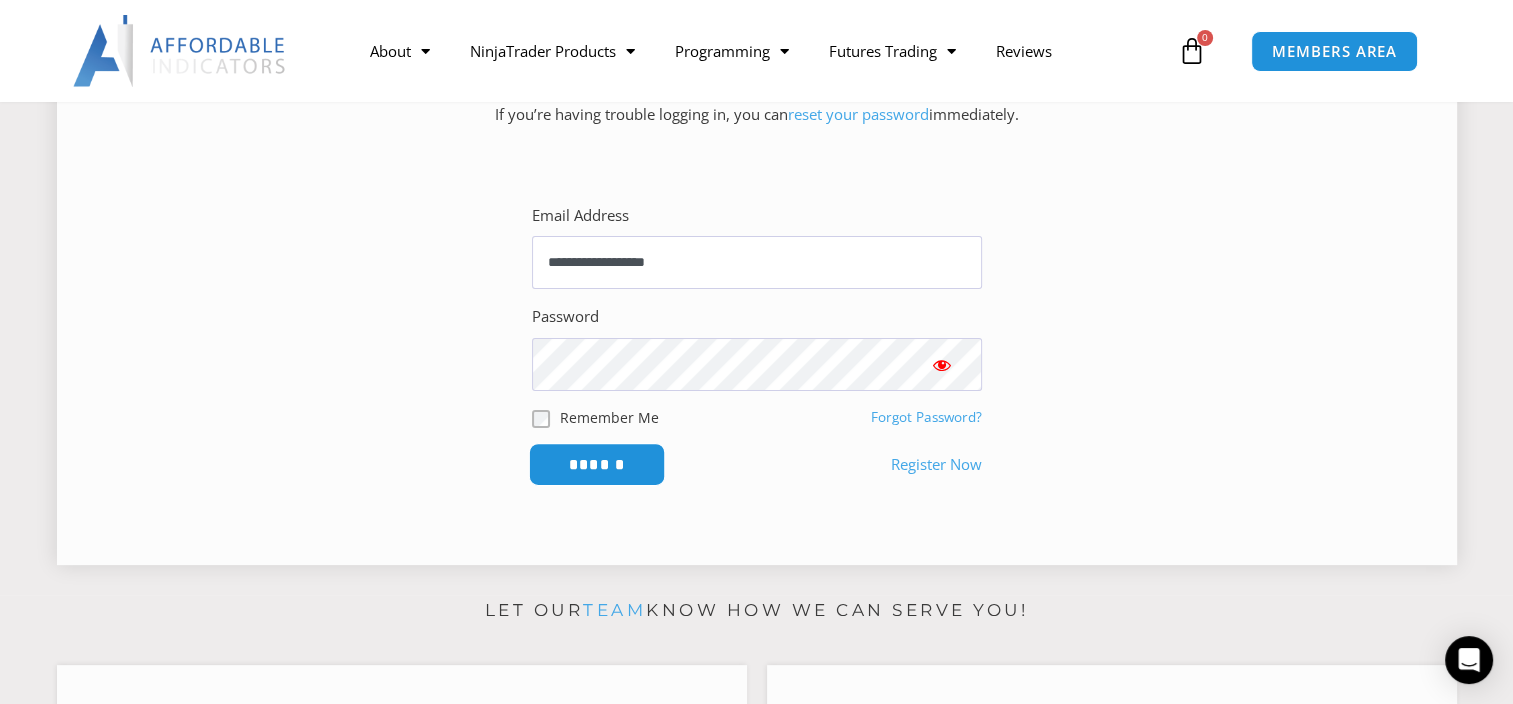 click on "******" at bounding box center [596, 464] 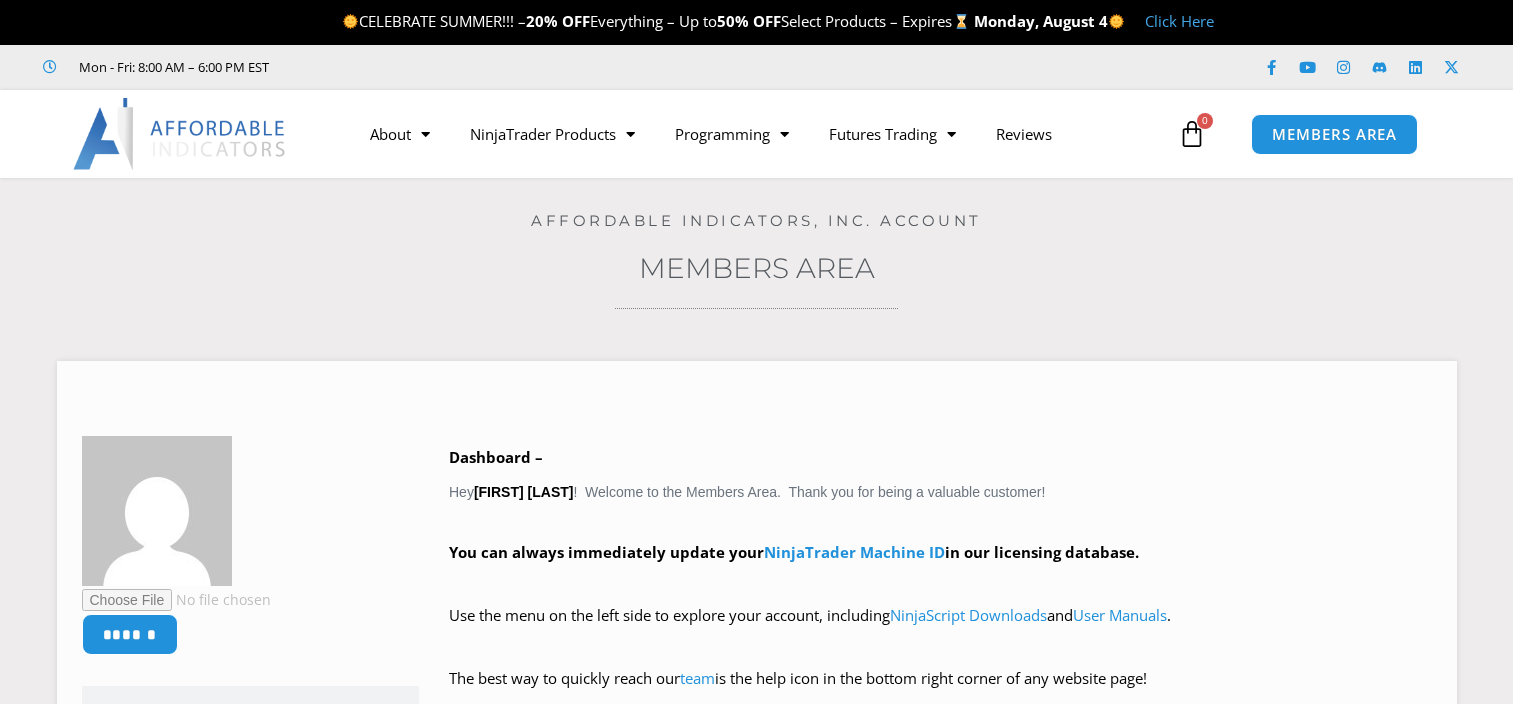 scroll, scrollTop: 0, scrollLeft: 0, axis: both 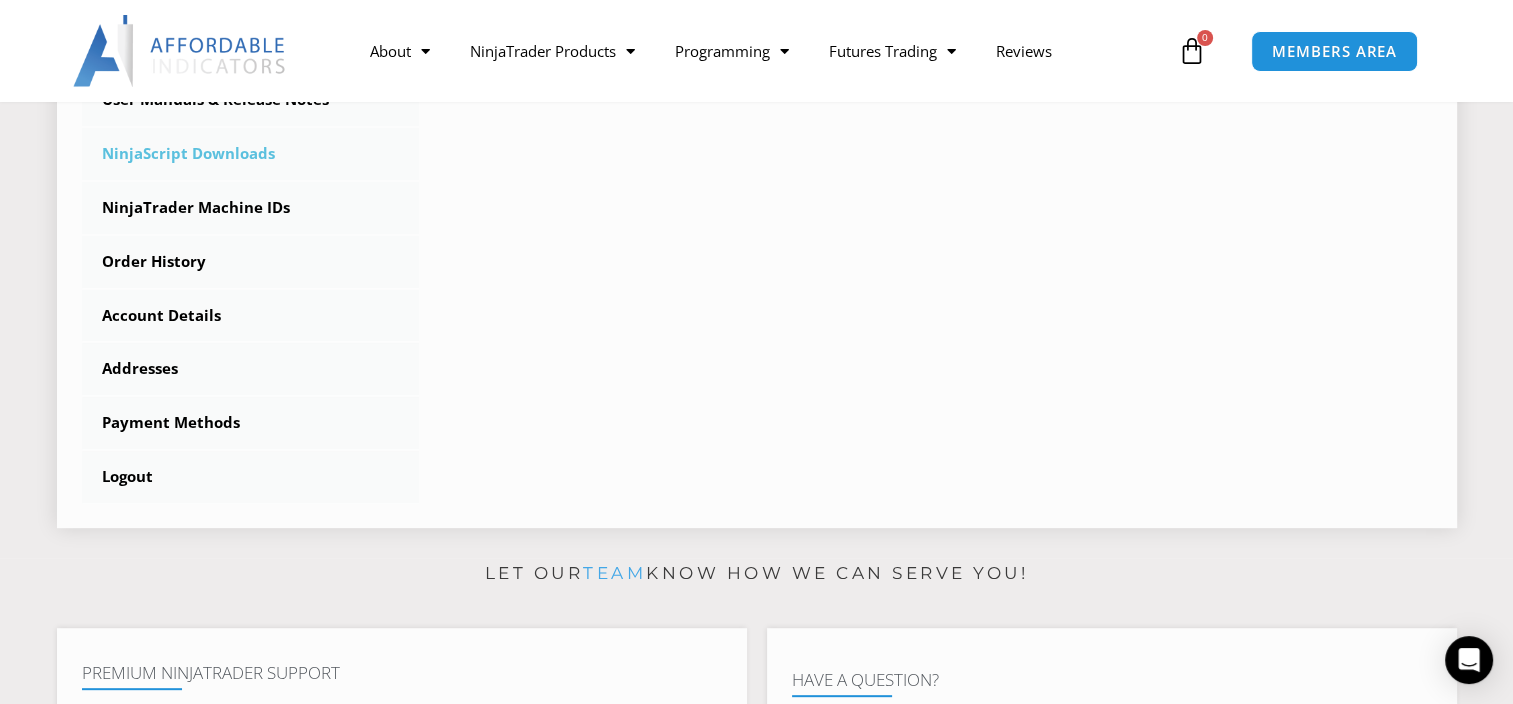 click on "NinjaScript Downloads" at bounding box center (251, 154) 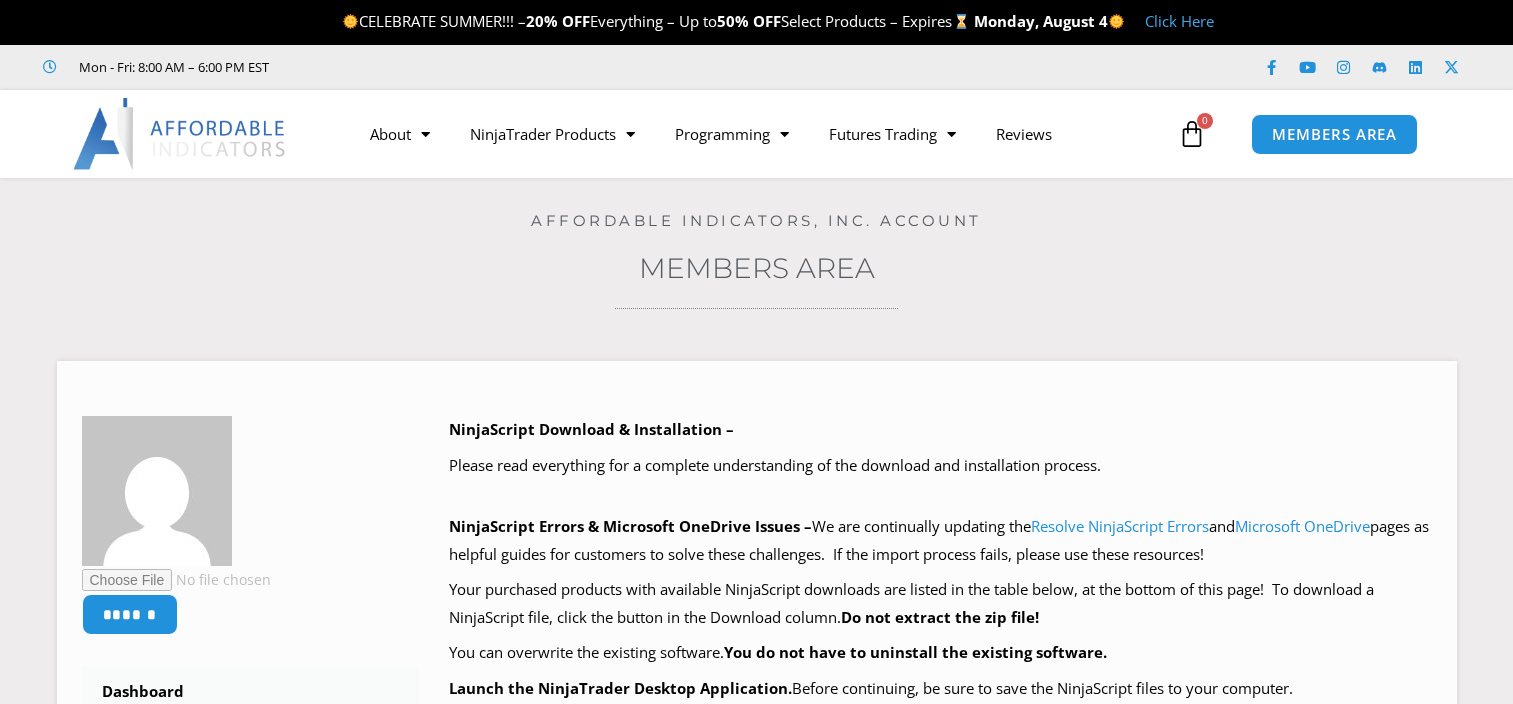 scroll, scrollTop: 0, scrollLeft: 0, axis: both 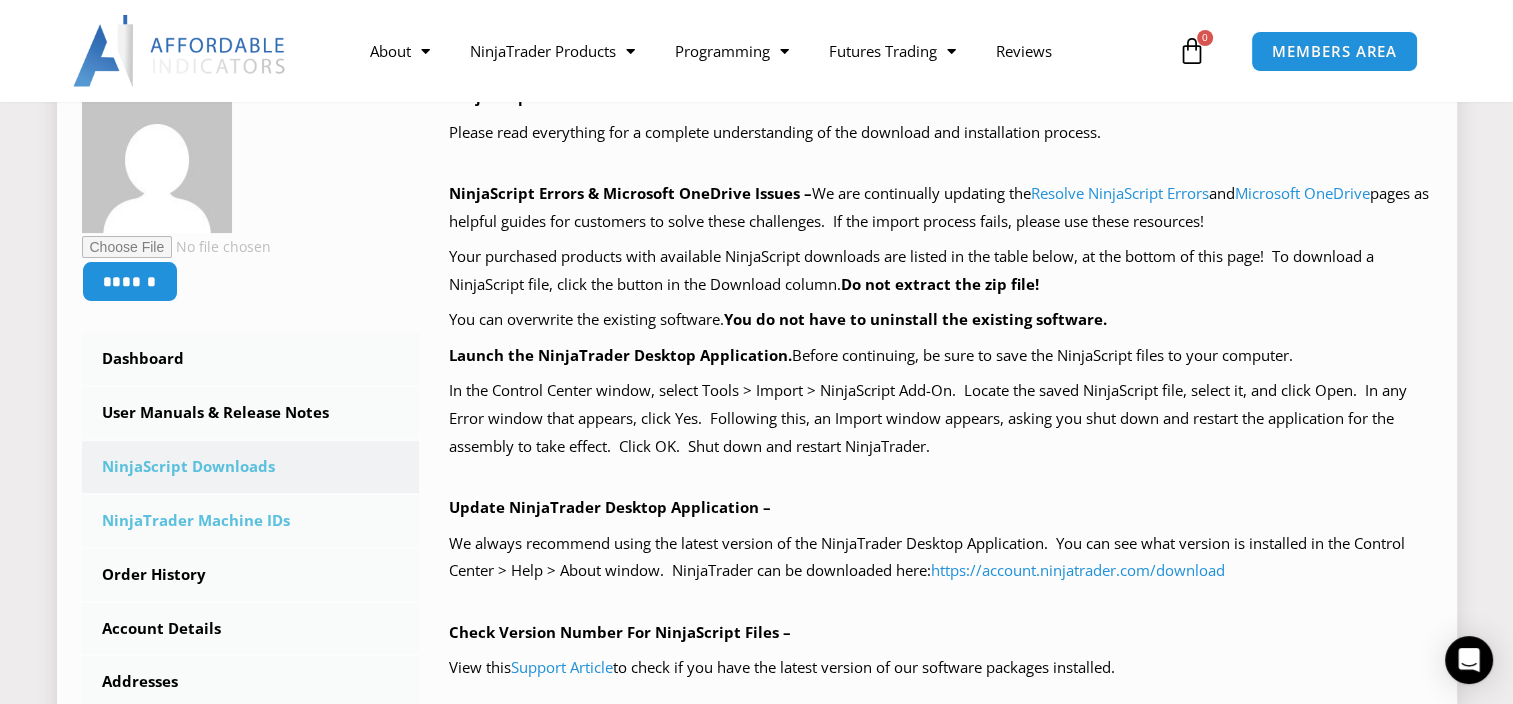 click on "NinjaTrader Machine IDs" at bounding box center (251, 521) 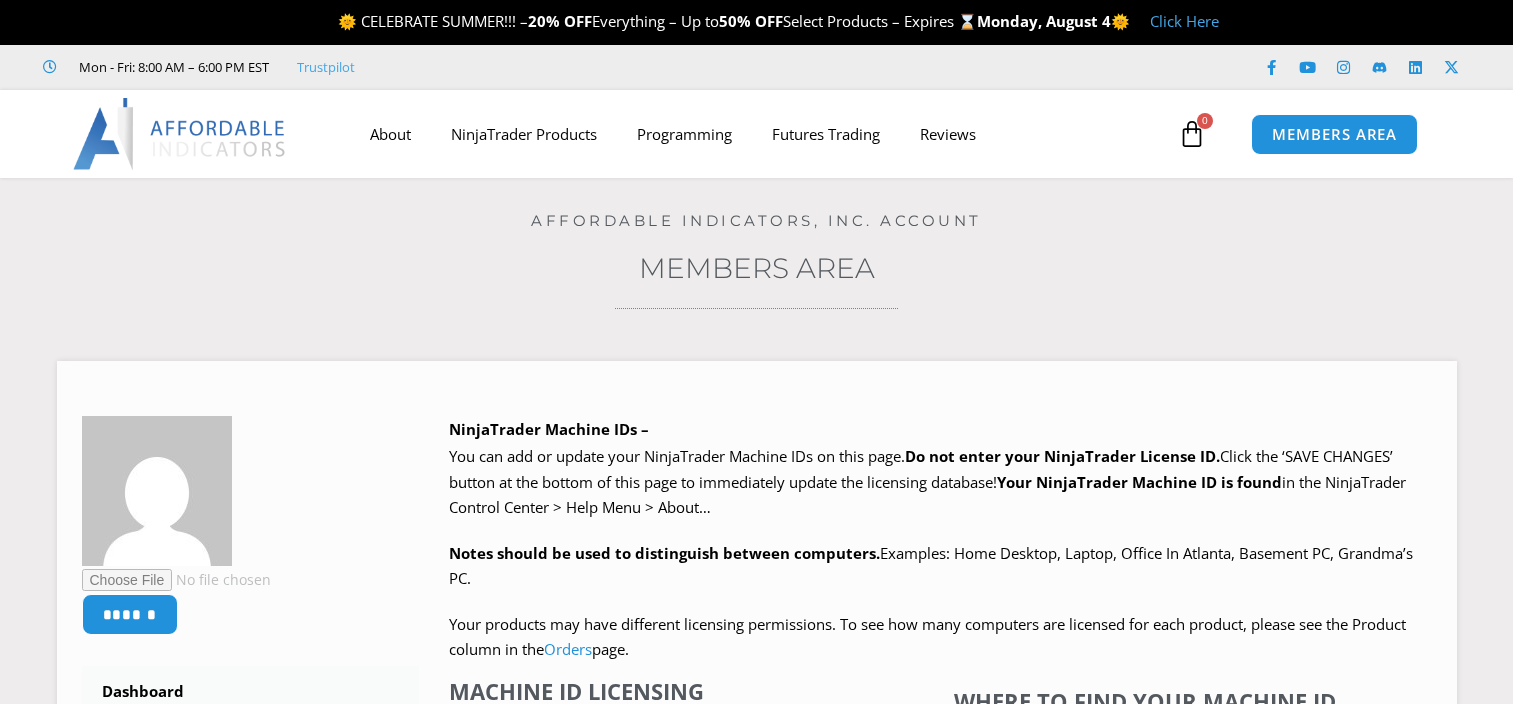 scroll, scrollTop: 0, scrollLeft: 0, axis: both 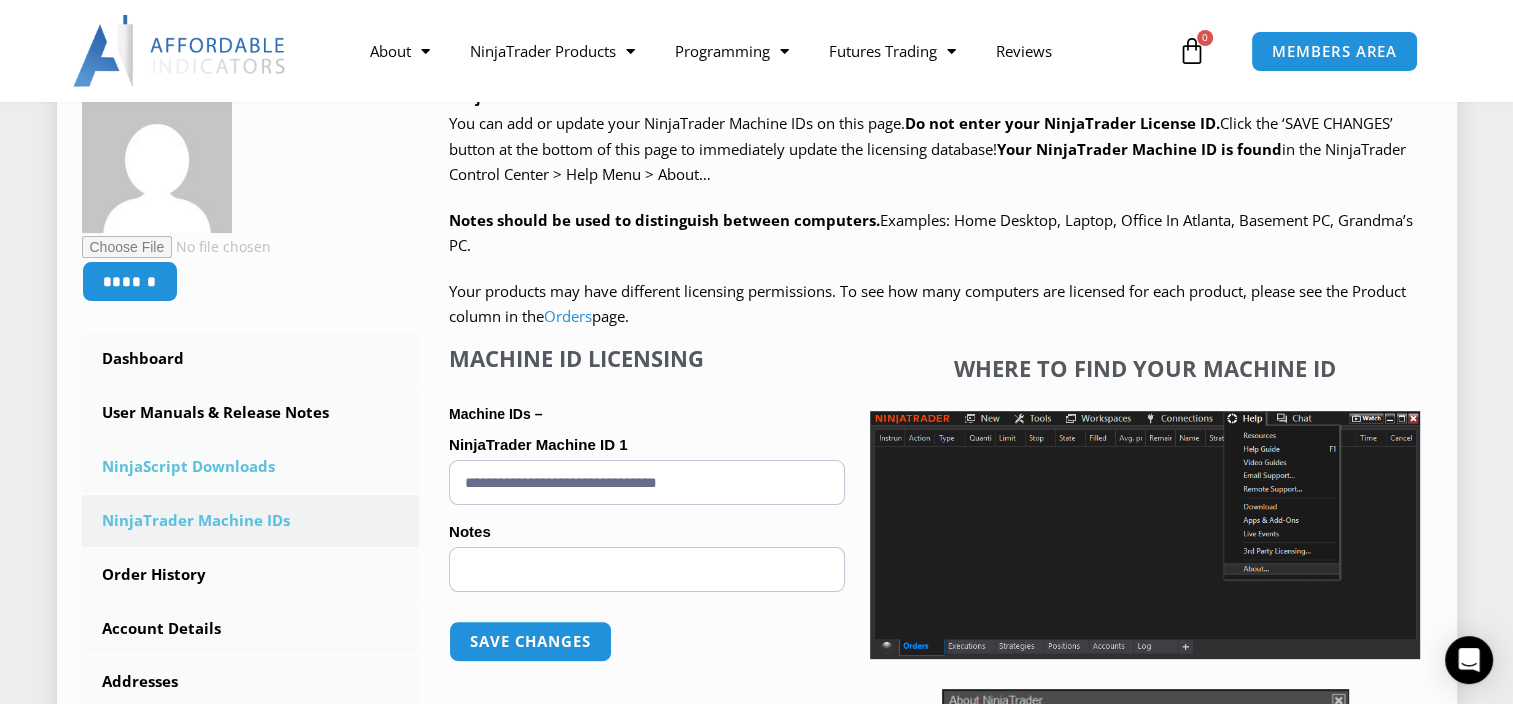 click on "NinjaScript Downloads" at bounding box center (251, 467) 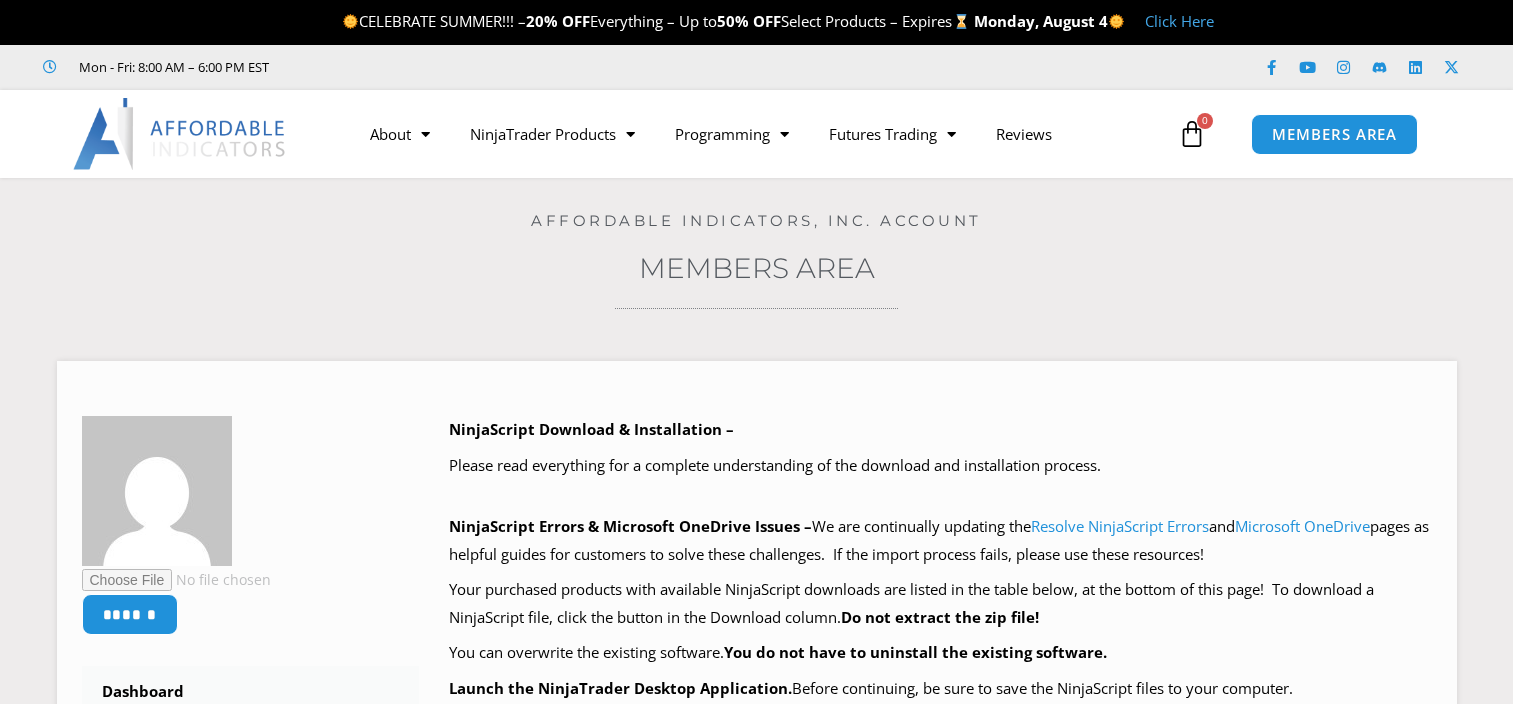 scroll, scrollTop: 0, scrollLeft: 0, axis: both 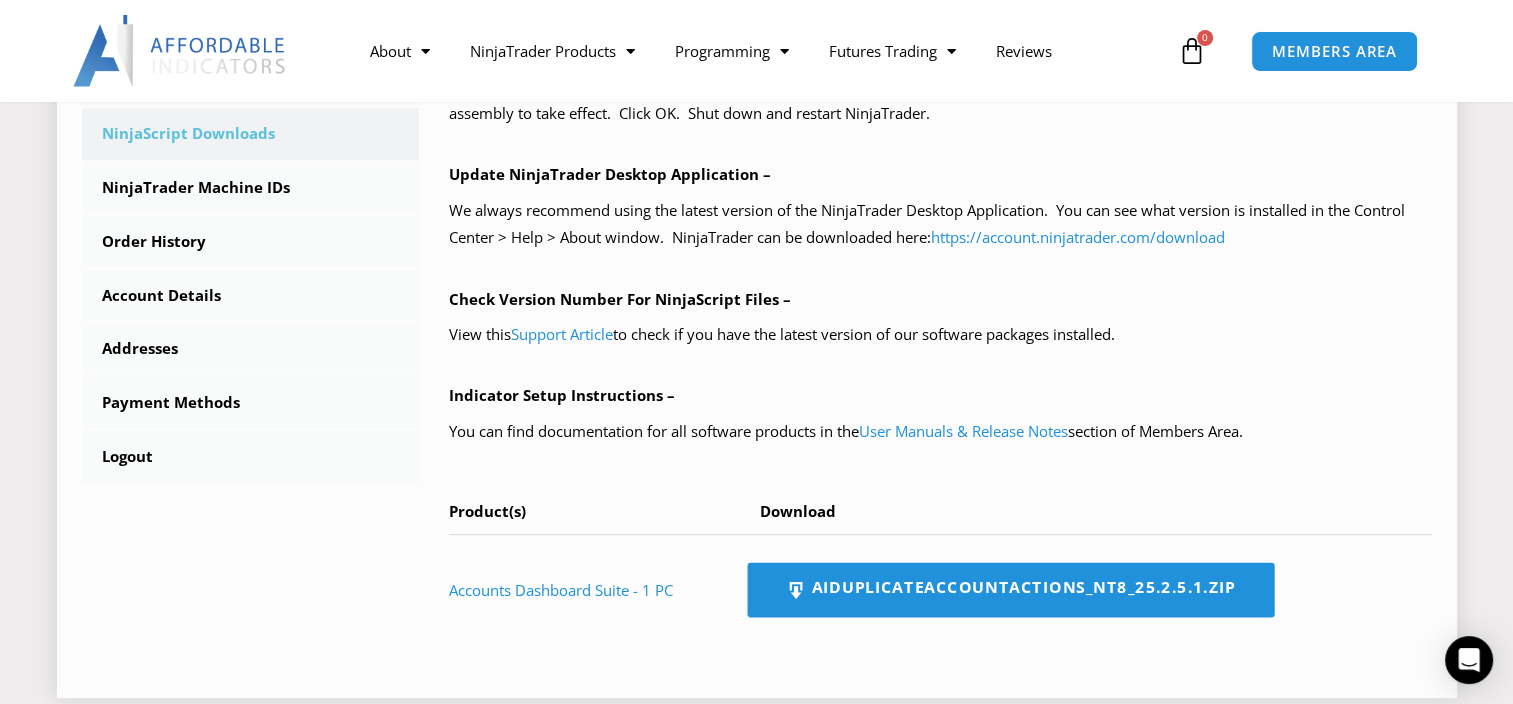 click on "AIDuplicateAccountActions_NT8_25.2.5.1.zip" at bounding box center [1010, 590] 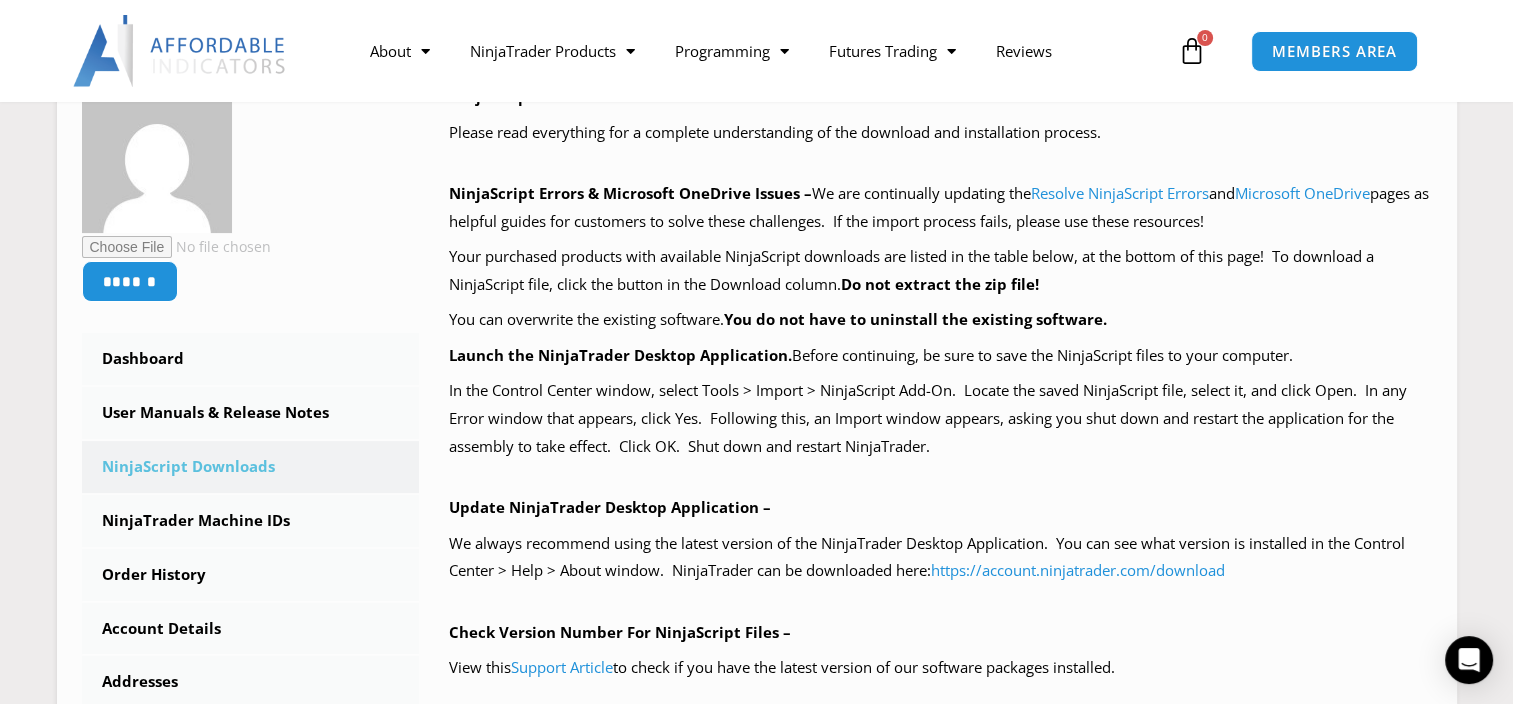scroll, scrollTop: 666, scrollLeft: 0, axis: vertical 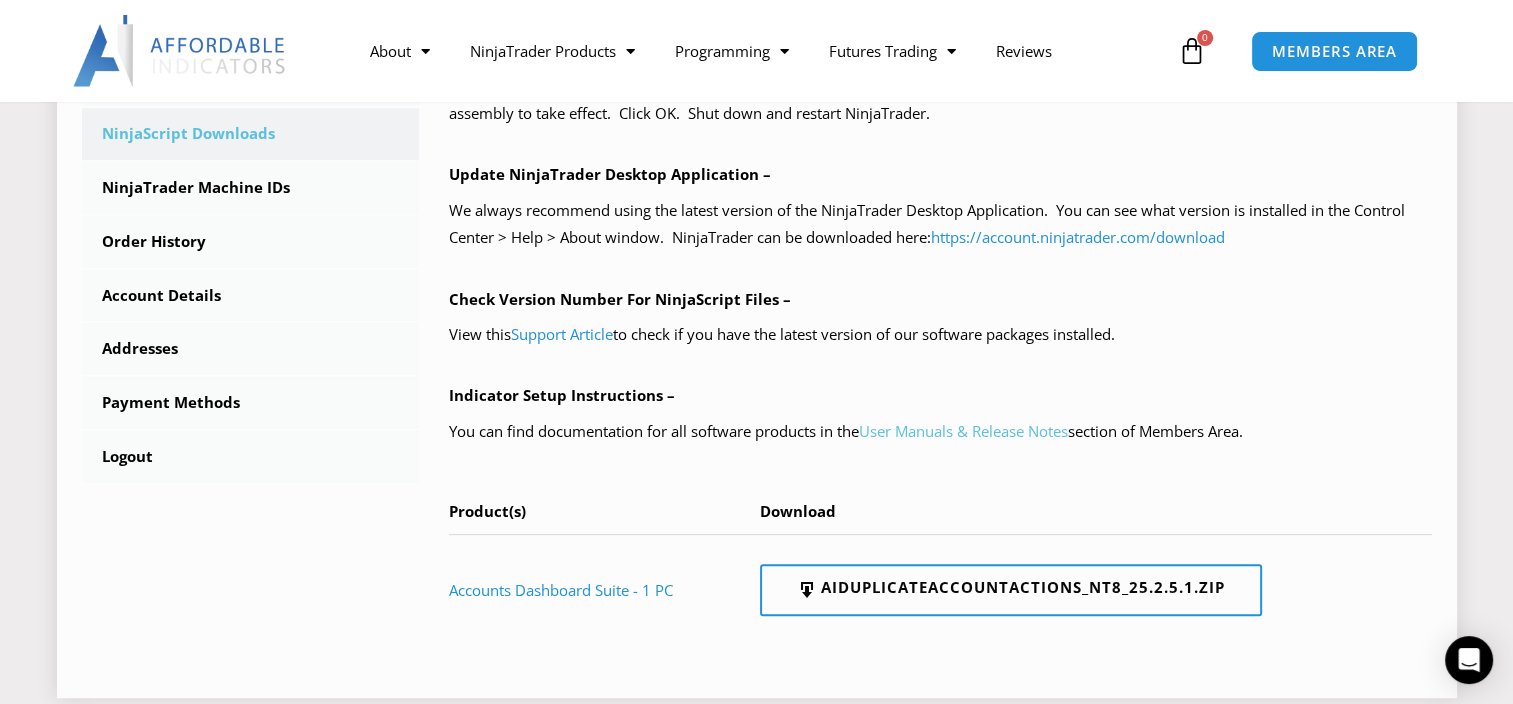 click on "User Manuals & Release Notes" at bounding box center (963, 431) 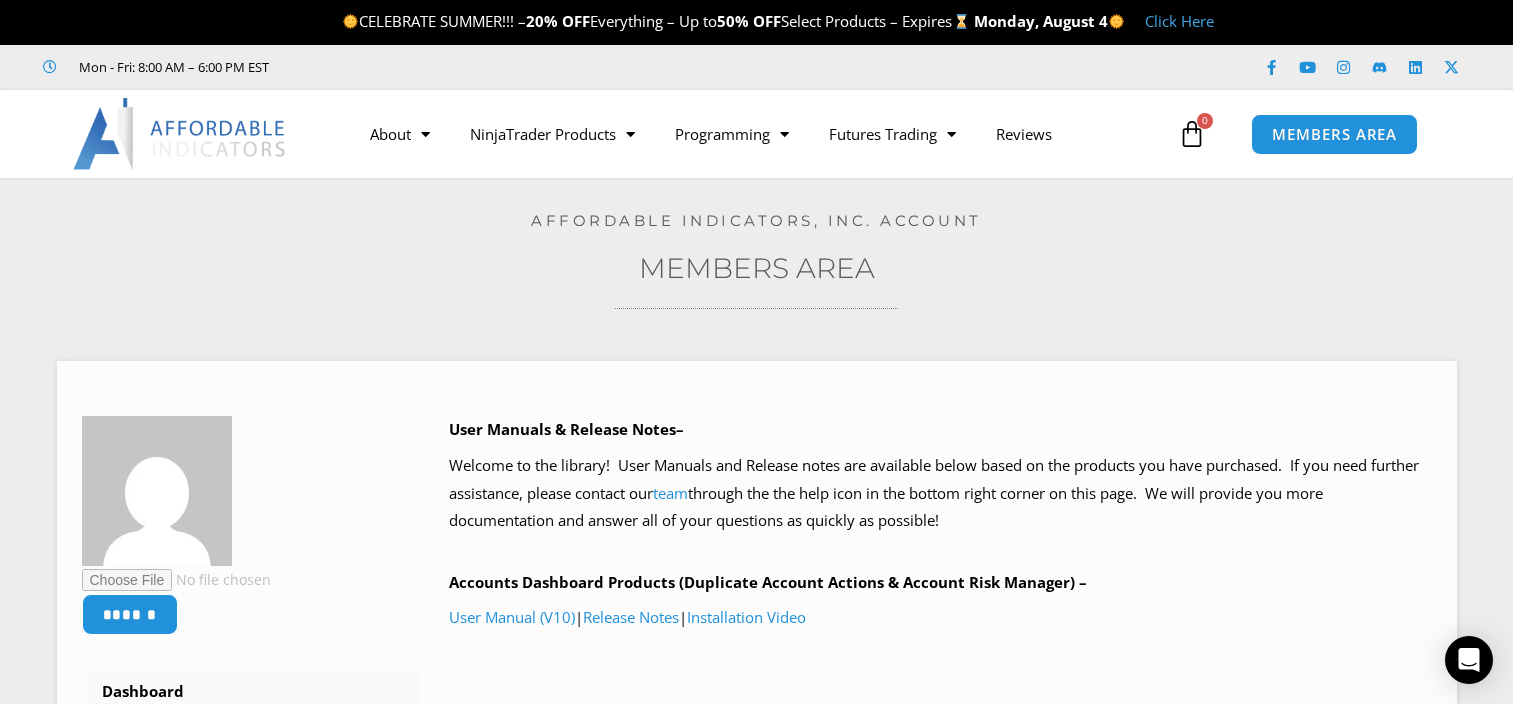 scroll, scrollTop: 0, scrollLeft: 0, axis: both 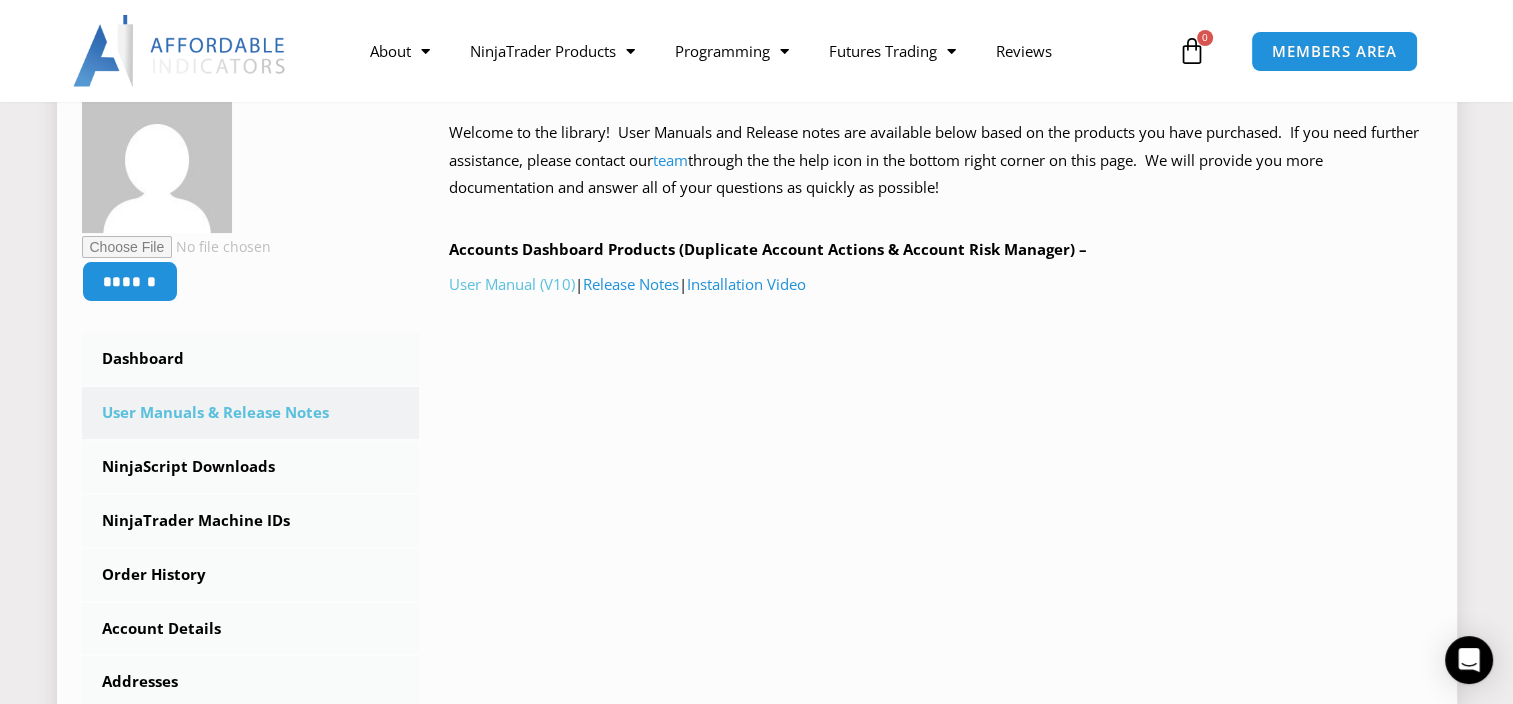 click on "User Manual (V10)" at bounding box center [512, 284] 